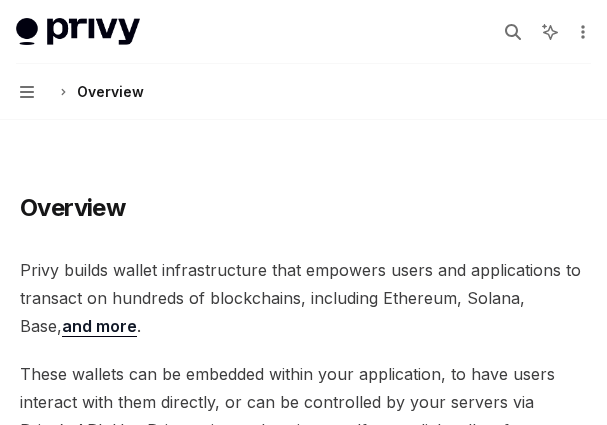 scroll, scrollTop: 0, scrollLeft: 0, axis: both 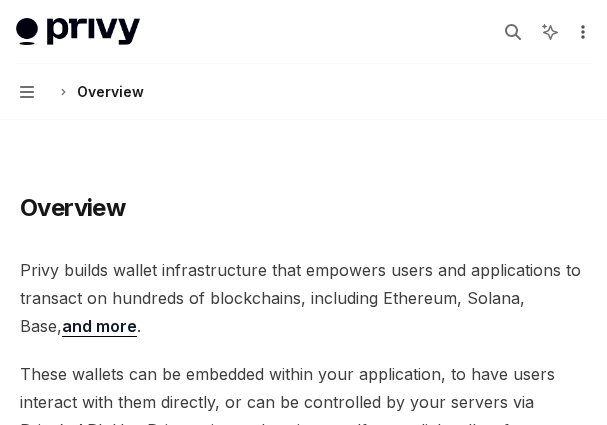 click 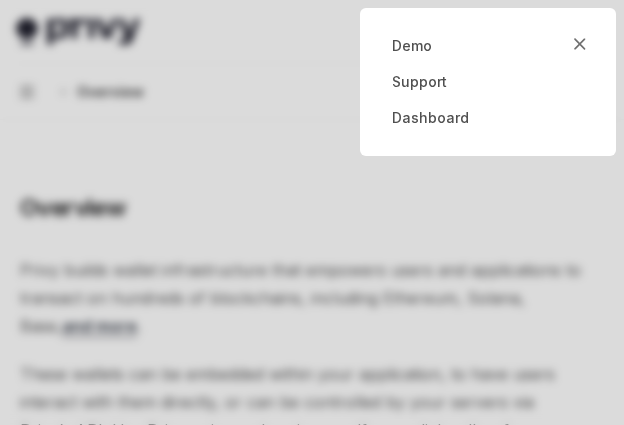 click at bounding box center (312, 212) 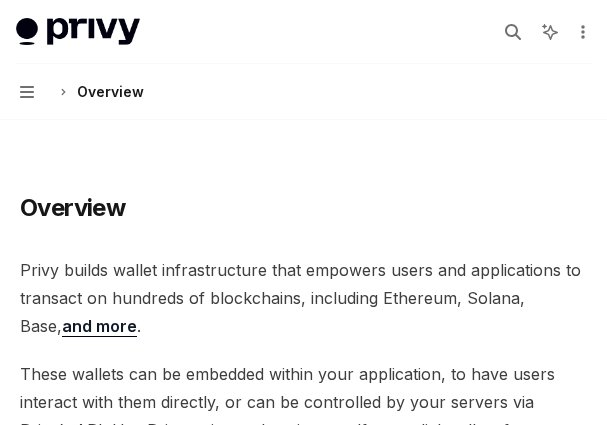 drag, startPoint x: 50, startPoint y: 309, endPoint x: 33, endPoint y: 265, distance: 47.169907 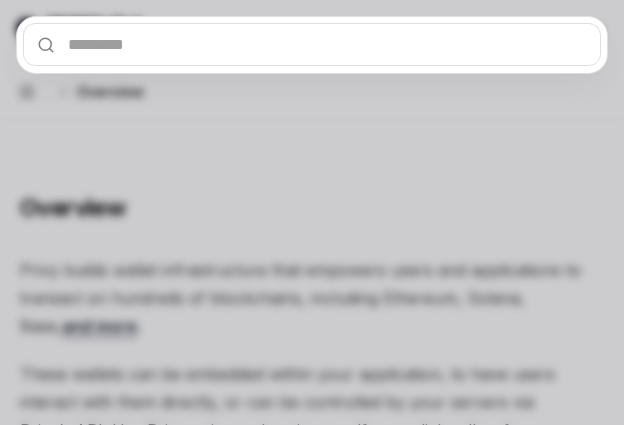 click at bounding box center [312, 44] 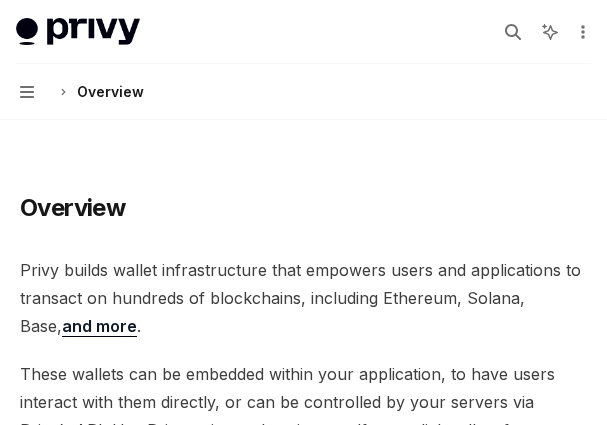 click on "Overview Privy builds wallet infrastructure that empowers users and applications to transact on hundreds of blockchains, including Ethereum, Solana, Base,  and more .
These wallets can be embedded within your application, to have users interact with them directly, or can be controlled by your servers via Privy’s API. Use Privy to instantly spin up self-custodial wallets for your users or create a fleet of your own.
Privy embedded wallets are built on globally distributed infrastructure to ensure high uptime and low latency. They leverage secure hardware (TEEs) to ensure only the rightful owner can control their wallet or access its keys.
Privy also supports users connecting external wallets (like Metamask or Phantom) to your app so they can bring their assets and online identity with them to your product if they already have a wallet.
​ Embedded wallets
​ Common usage
​ User wallets
pregenerate wallets export the key
​ Managed wallets
​ Features" at bounding box center [303, 2369] 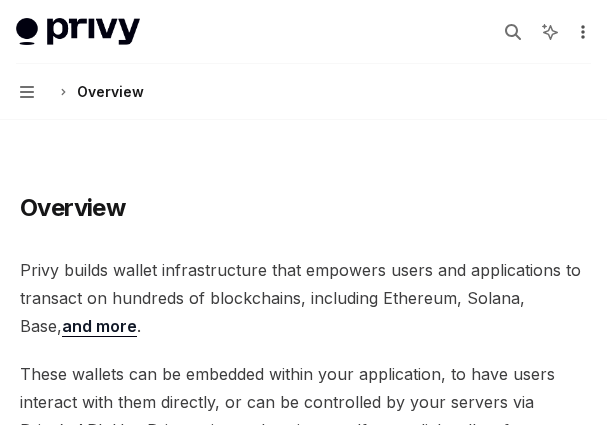 click 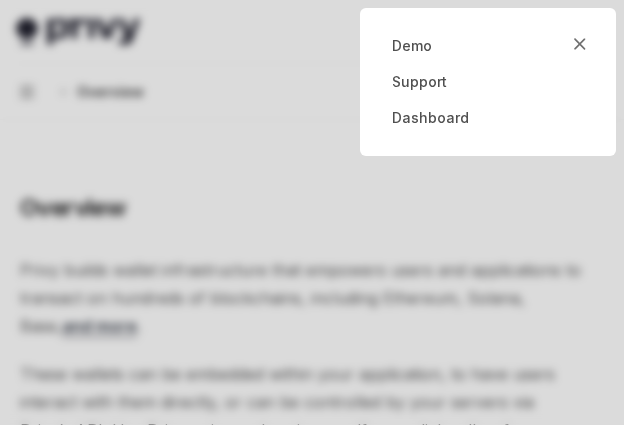 click at bounding box center (312, 212) 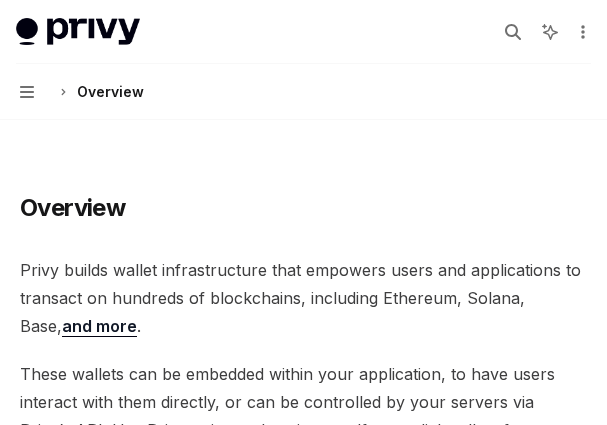 drag, startPoint x: 50, startPoint y: 309, endPoint x: 33, endPoint y: 265, distance: 47.169907 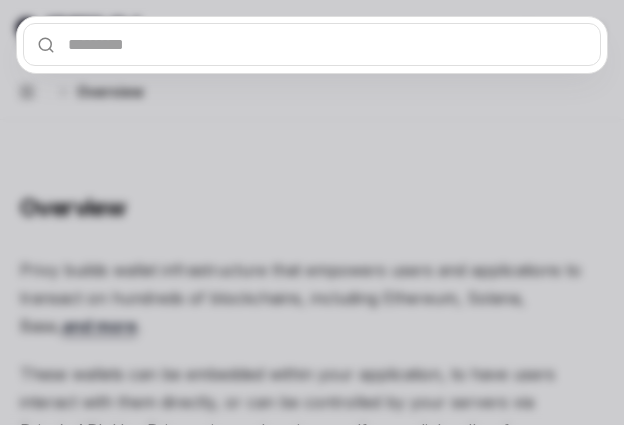 click at bounding box center [312, 44] 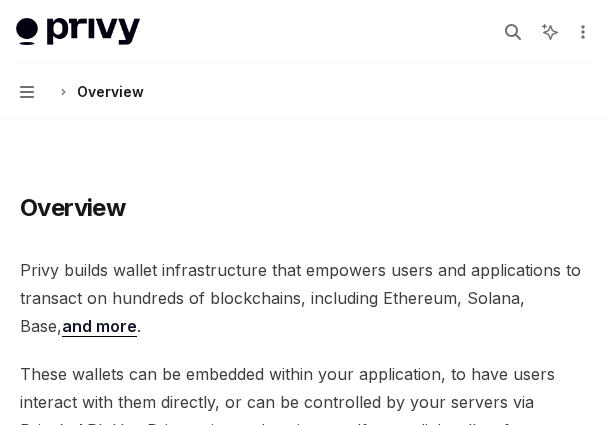 click on "Overview Privy builds wallet infrastructure that empowers users and applications to transact on hundreds of blockchains, including Ethereum, Solana, Base,  and more .
These wallets can be embedded within your application, to have users interact with them directly, or can be controlled by your servers via Privy’s API. Use Privy to instantly spin up self-custodial wallets for your users or create a fleet of your own.
Privy embedded wallets are built on globally distributed infrastructure to ensure high uptime and low latency. They leverage secure hardware (TEEs) to ensure only the rightful owner can control their wallet or access its keys.
Privy also supports users connecting external wallets (like Metamask or Phantom) to your app so they can bring their assets and online identity with them to your product if they already have a wallet.
​ Embedded wallets
​ Common usage
​ User wallets
pregenerate wallets export the key
​ Managed wallets
​ Features" at bounding box center (303, 2369) 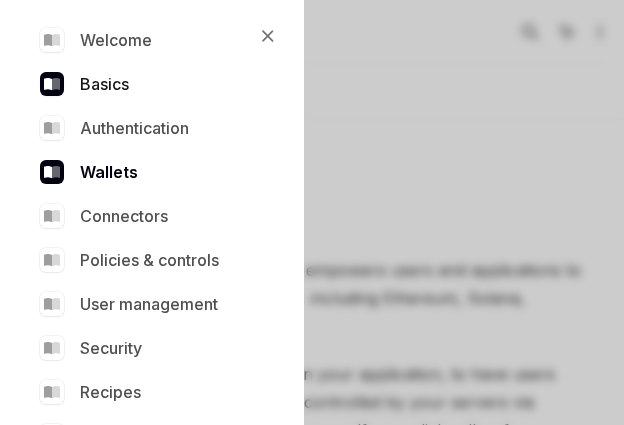 click on "Basics" at bounding box center (148, 84) 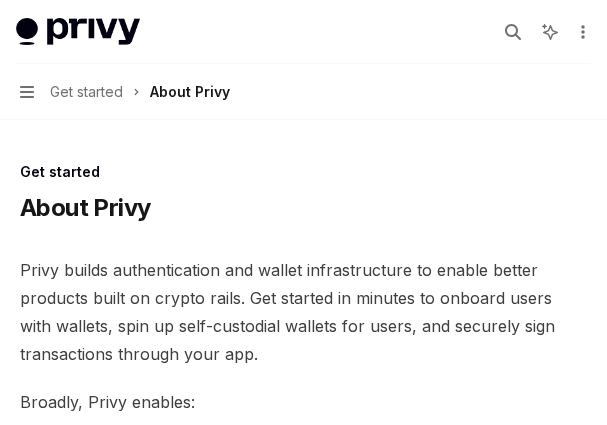click on "Navigation Get started About Privy" at bounding box center (125, 92) 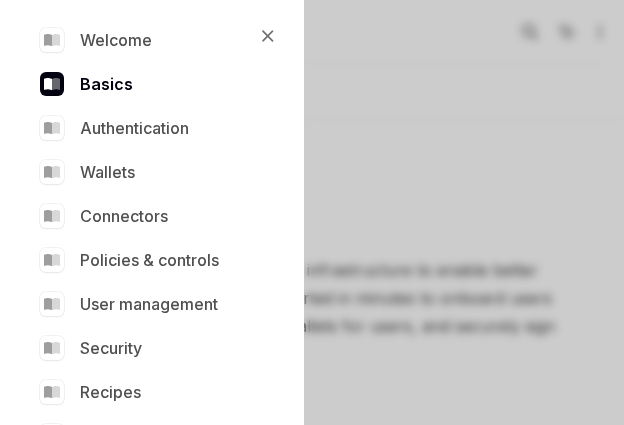 click on "Welcome Basics Authentication Wallets Connectors Policies & controls User management Security Recipes API reference" at bounding box center (148, 238) 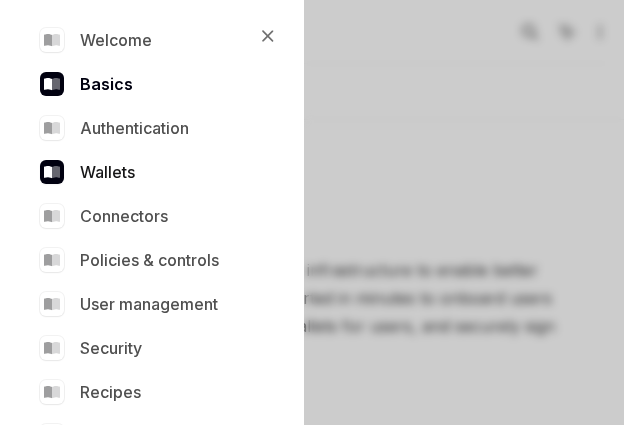 click on "Authentication" at bounding box center [148, 128] 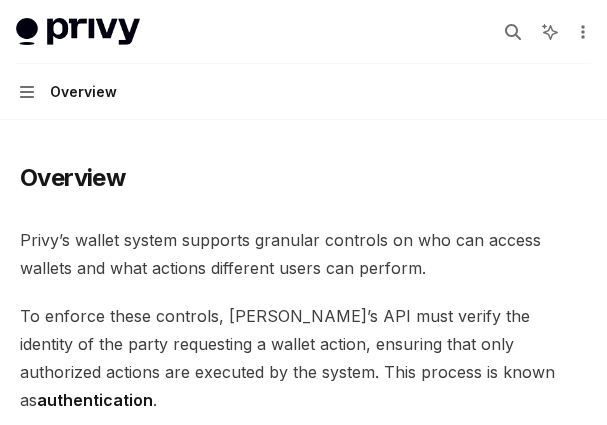 click on "Privy’s wallet system supports granular controls on who can access wallets and what actions different users can perform." at bounding box center [303, 254] 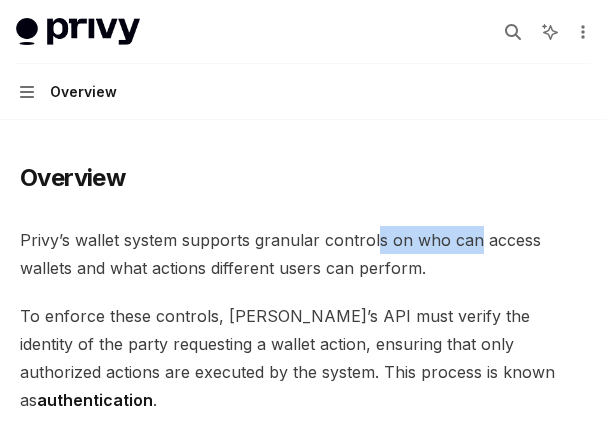 click on "Privy’s wallet system supports granular controls on who can access wallets and what actions different users can perform." at bounding box center (303, 254) 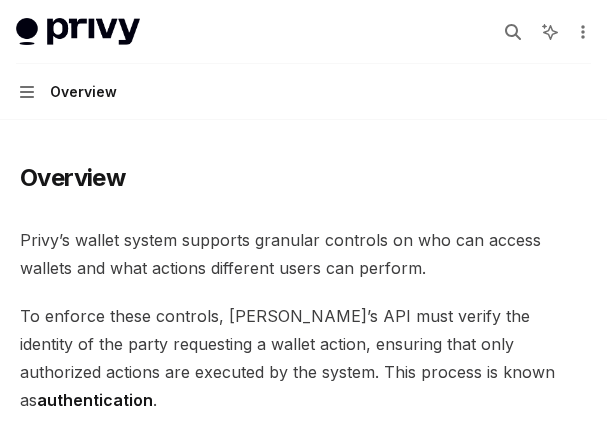 click on "Privy’s wallet system supports granular controls on who can access wallets and what actions different users can perform." at bounding box center (303, 254) 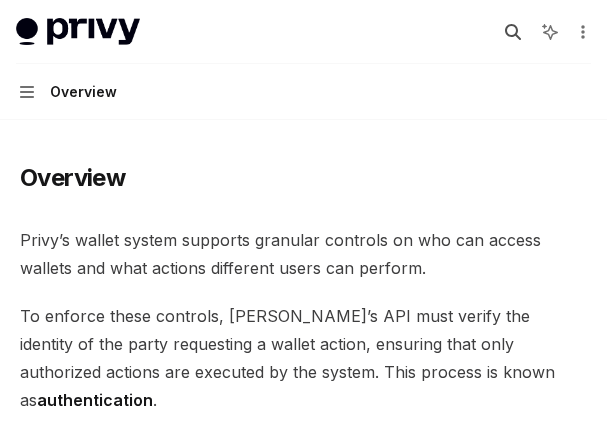 click 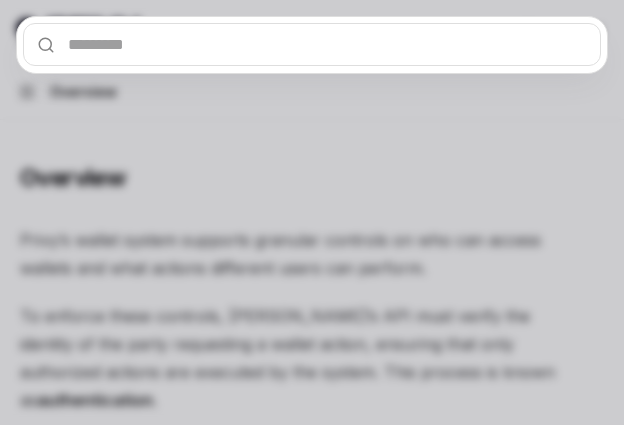 click at bounding box center [312, 44] 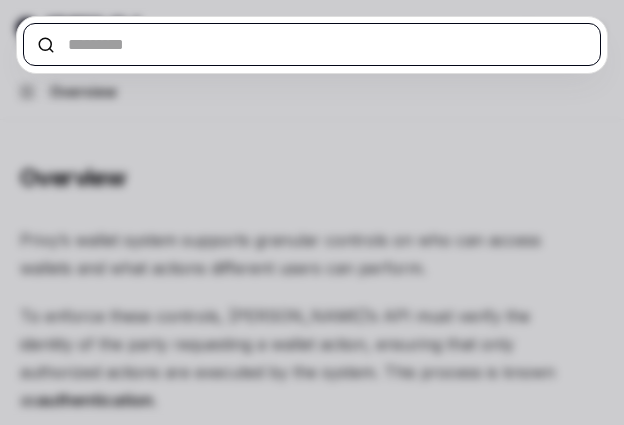 click at bounding box center [312, 44] 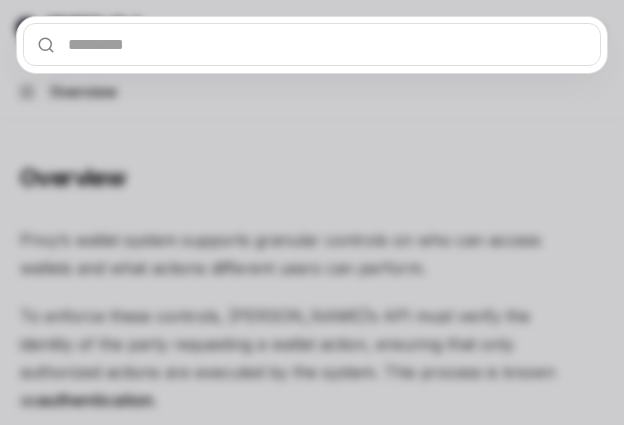 click at bounding box center (312, 212) 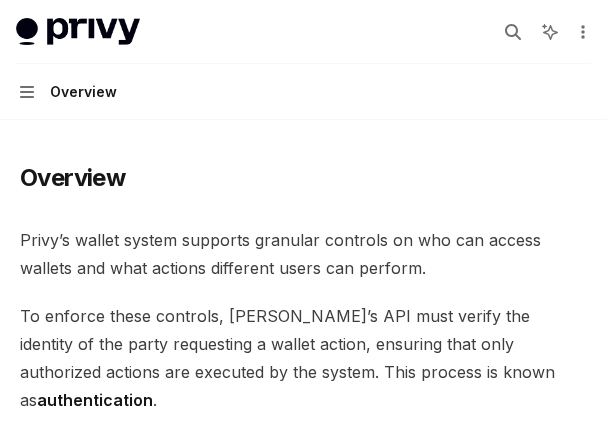 click on "Overview Privy’s wallet system supports granular controls on who can access wallets and what actions different users can perform.
To enforce these controls, [PERSON_NAME]’s API must verify the identity of the party requesting a wallet action, ensuring that only authorized actions are executed by the system. This process is known as  authentication .
Privy supports both  API authentication  and  user authentication  for authenticating access to wallets.
​ API authentication
With  API authentication , Privy authenticates a request from your server directly using an  API secret . This ensures that [PERSON_NAME] only executes requests sent by your servers alone, and no other party.
In addition to the API secret, you can also configure  authorization keys  that control specific wallets, policies, and other resources. Any requests to use or update these resources require a signature from the corresponding authorization key. This allows you to enforce granular controls on all Privy resources.
​
SMS" at bounding box center (303, 1464) 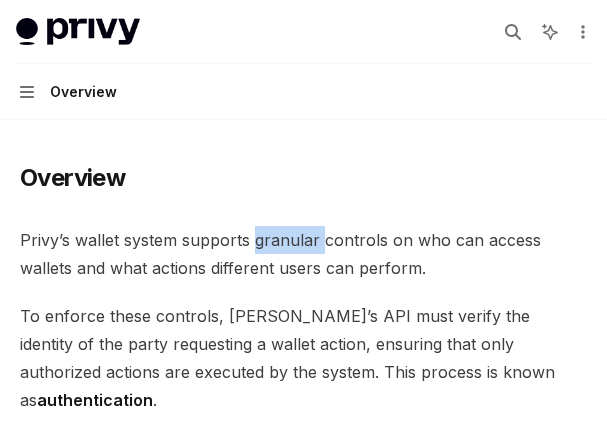 click on "Overview Privy’s wallet system supports granular controls on who can access wallets and what actions different users can perform.
To enforce these controls, [PERSON_NAME]’s API must verify the identity of the party requesting a wallet action, ensuring that only authorized actions are executed by the system. This process is known as  authentication .
Privy supports both  API authentication  and  user authentication  for authenticating access to wallets.
​ API authentication
With  API authentication , Privy authenticates a request from your server directly using an  API secret . This ensures that [PERSON_NAME] only executes requests sent by your servers alone, and no other party.
In addition to the API secret, you can also configure  authorization keys  that control specific wallets, policies, and other resources. Any requests to use or update these resources require a signature from the corresponding authorization key. This allows you to enforce granular controls on all Privy resources.
​
SMS" at bounding box center (303, 1544) 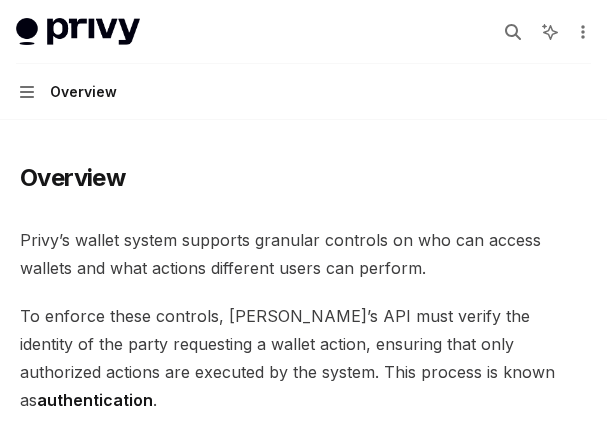 click on "Overview Privy’s wallet system supports granular controls on who can access wallets and what actions different users can perform.
To enforce these controls, [PERSON_NAME]’s API must verify the identity of the party requesting a wallet action, ensuring that only authorized actions are executed by the system. This process is known as  authentication .
Privy supports both  API authentication  and  user authentication  for authenticating access to wallets.
​ API authentication
With  API authentication , Privy authenticates a request from your server directly using an  API secret . This ensures that [PERSON_NAME] only executes requests sent by your servers alone, and no other party.
In addition to the API secret, you can also configure  authorization keys  that control specific wallets, policies, and other resources. Any requests to use or update these resources require a signature from the corresponding authorization key. This allows you to enforce granular controls on all Privy resources.
​
SMS" at bounding box center (303, 1544) 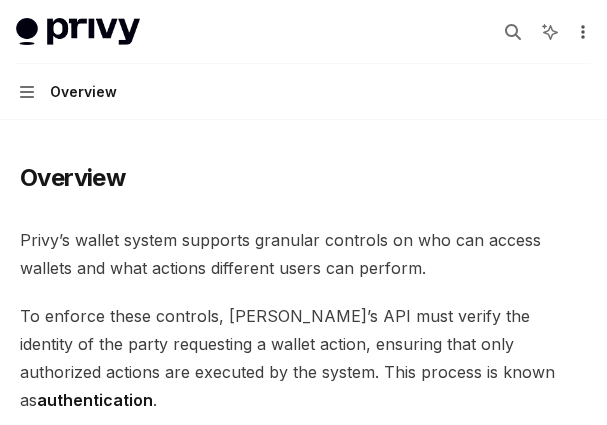 click 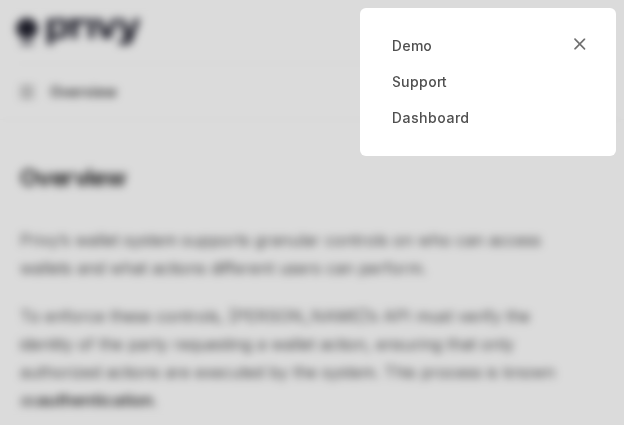 click at bounding box center (312, 212) 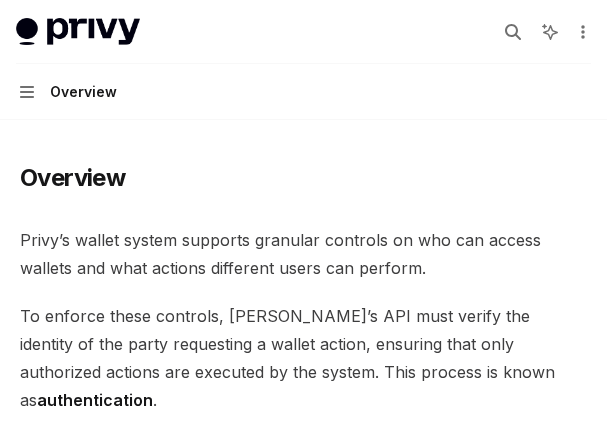 click on "Privy docs  home page Search... Ctrl  K Ask AI Demo Support Dashboard Dashboard Search... Navigation Overview" at bounding box center (303, 60) 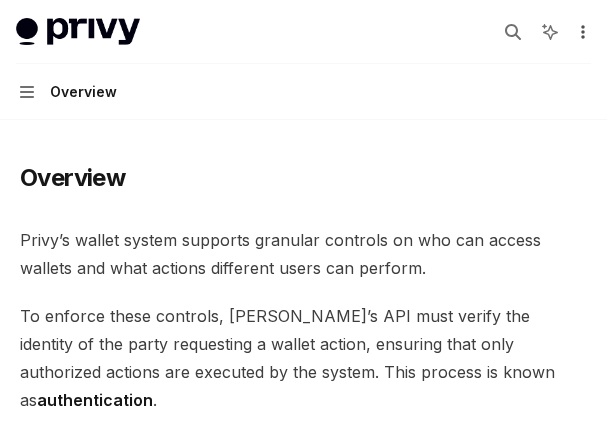 click 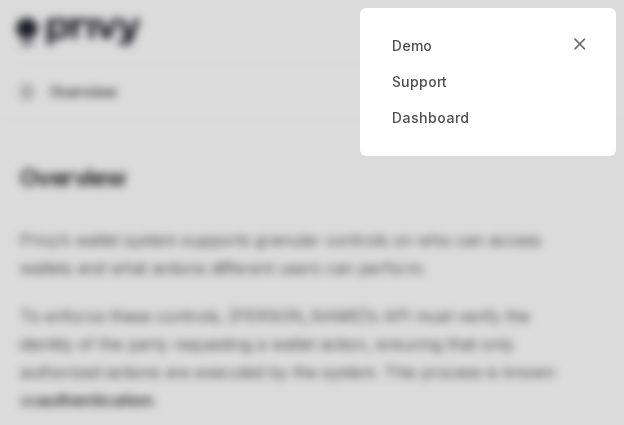 click at bounding box center [312, 212] 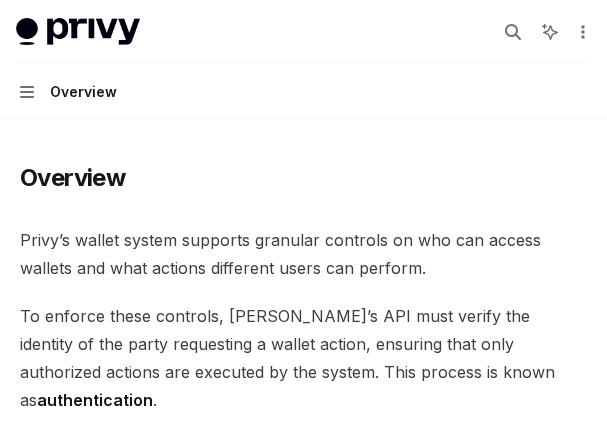 click on "Overview Privy’s wallet system supports granular controls on who can access wallets and what actions different users can perform.
To enforce these controls, [PERSON_NAME]’s API must verify the identity of the party requesting a wallet action, ensuring that only authorized actions are executed by the system. This process is known as  authentication .
Privy supports both  API authentication  and  user authentication  for authenticating access to wallets.
​ API authentication
With  API authentication , Privy authenticates a request from your server directly using an  API secret . This ensures that [PERSON_NAME] only executes requests sent by your servers alone, and no other party.
In addition to the API secret, you can also configure  authorization keys  that control specific wallets, policies, and other resources. Any requests to use or update these resources require a signature from the corresponding authorization key. This allows you to enforce granular controls on all Privy resources.
​
SMS" at bounding box center [303, 1464] 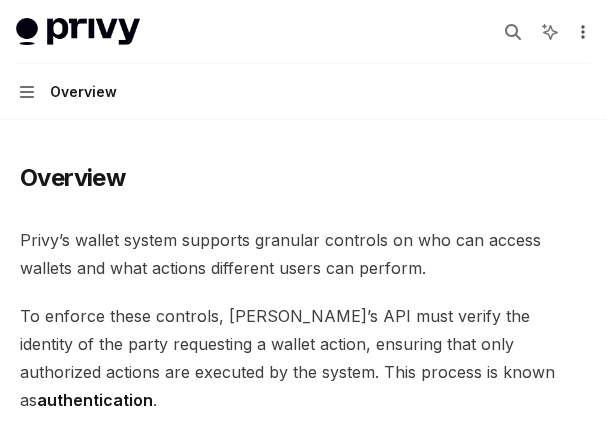 click 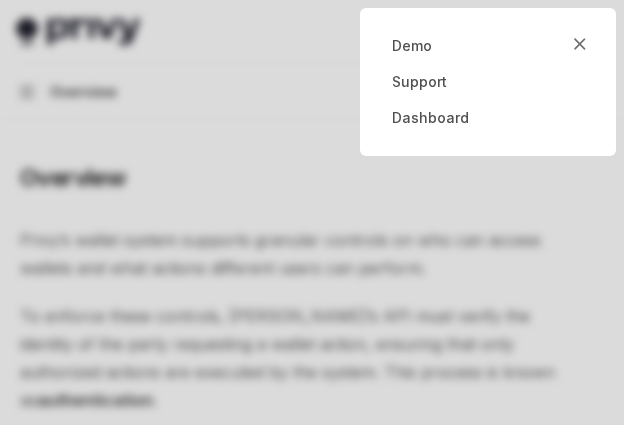 click at bounding box center [312, 212] 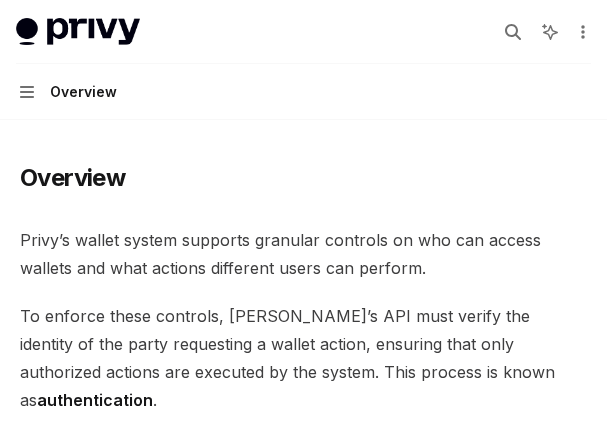 click on "Privy’s wallet system supports granular controls on who can access wallets and what actions different users can perform." at bounding box center [303, 254] 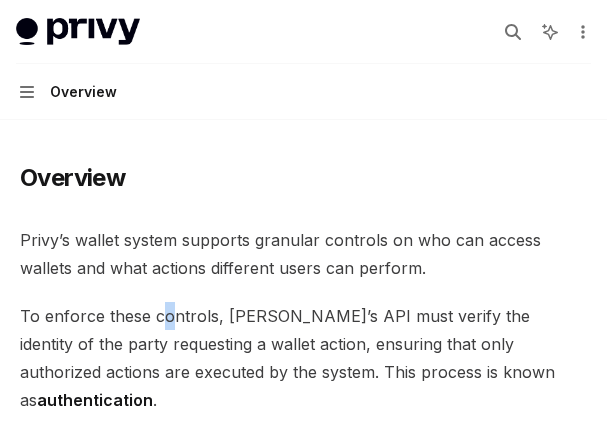 click on "To enforce these controls, [PERSON_NAME]’s API must verify the identity of the party requesting a wallet action, ensuring that only authorized actions are executed by the system. This process is known as  authentication ." at bounding box center (303, 358) 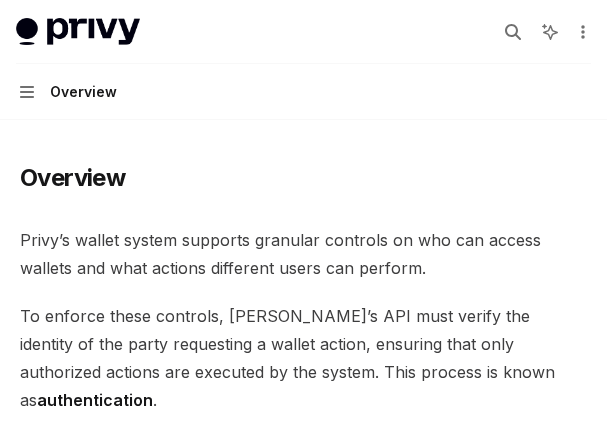 click on "To enforce these controls, [PERSON_NAME]’s API must verify the identity of the party requesting a wallet action, ensuring that only authorized actions are executed by the system. This process is known as  authentication ." at bounding box center (303, 358) 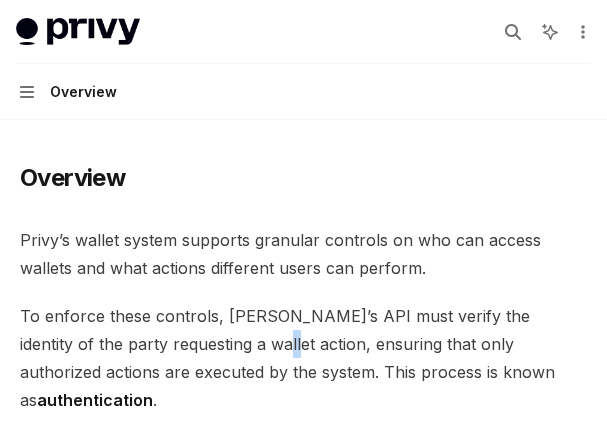 drag, startPoint x: 190, startPoint y: 335, endPoint x: 215, endPoint y: 350, distance: 29.15476 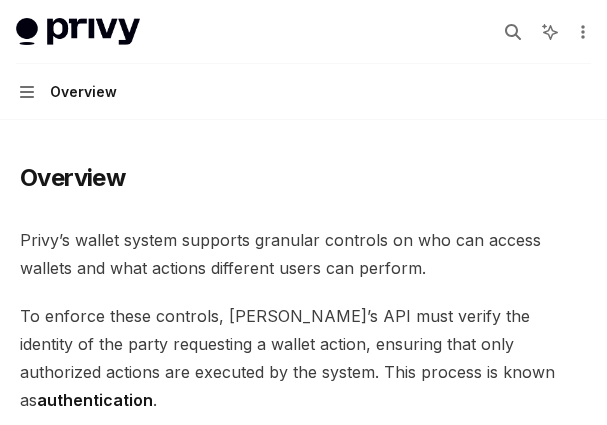 drag, startPoint x: 236, startPoint y: 361, endPoint x: 257, endPoint y: 374, distance: 24.698177 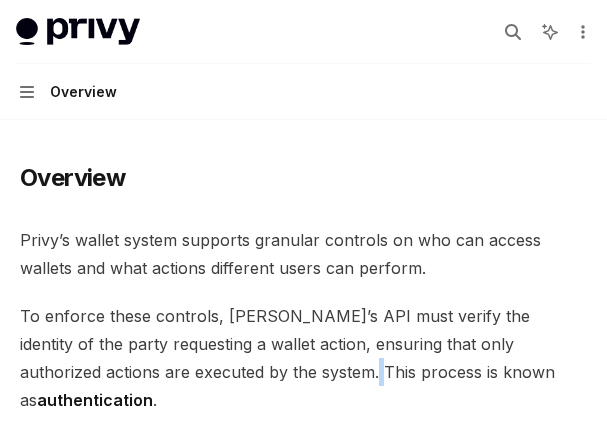 click on "To enforce these controls, [PERSON_NAME]’s API must verify the identity of the party requesting a wallet action, ensuring that only authorized actions are executed by the system. This process is known as  authentication ." at bounding box center (303, 358) 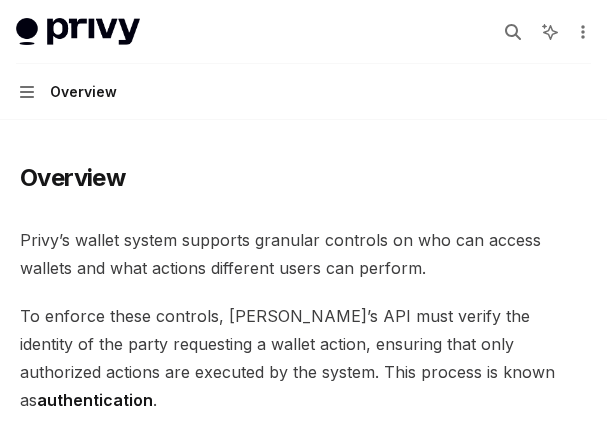 drag, startPoint x: 274, startPoint y: 373, endPoint x: 310, endPoint y: 373, distance: 36 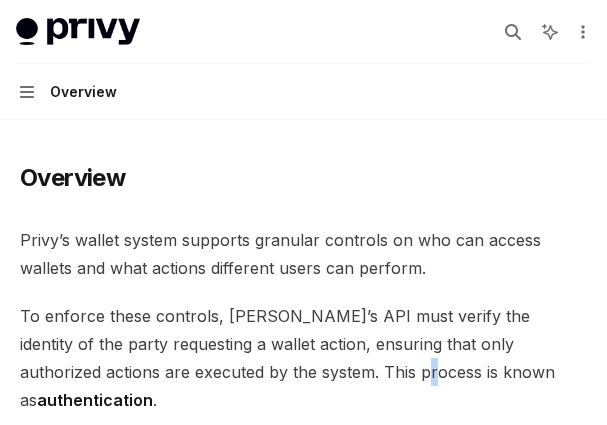drag, startPoint x: 319, startPoint y: 372, endPoint x: 337, endPoint y: 372, distance: 18 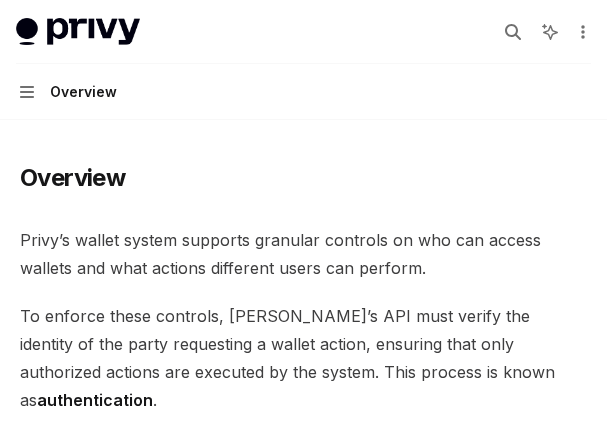 drag, startPoint x: 345, startPoint y: 372, endPoint x: 364, endPoint y: 372, distance: 19 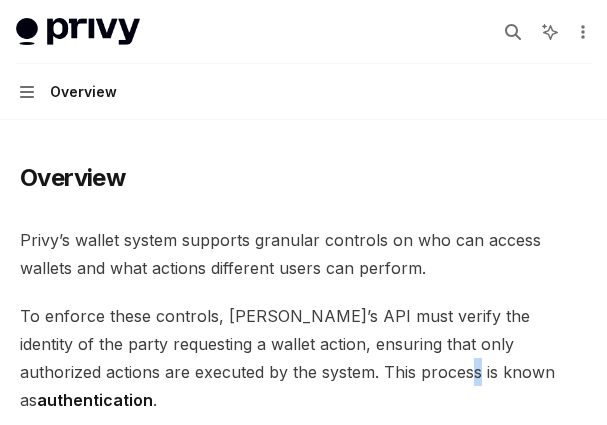 drag, startPoint x: 364, startPoint y: 372, endPoint x: 329, endPoint y: 373, distance: 35.014282 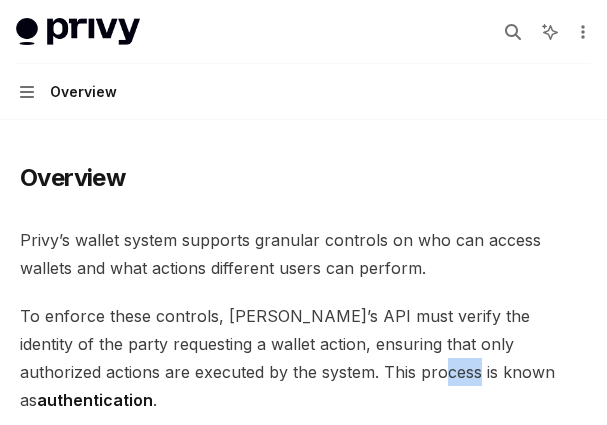 click on "Overview Privy’s wallet system supports granular controls on who can access wallets and what actions different users can perform.
To enforce these controls, [PERSON_NAME]’s API must verify the identity of the party requesting a wallet action, ensuring that only authorized actions are executed by the system. This process is known as  authentication .
Privy supports both  API authentication  and  user authentication  for authenticating access to wallets.
​ API authentication
With  API authentication , Privy authenticates a request from your server directly using an  API secret . This ensures that [PERSON_NAME] only executes requests sent by your servers alone, and no other party.
In addition to the API secret, you can also configure  authorization keys  that control specific wallets, policies, and other resources. Any requests to use or update these resources require a signature from the corresponding authorization key. This allows you to enforce granular controls on all Privy resources.
​
SMS" at bounding box center [303, 1544] 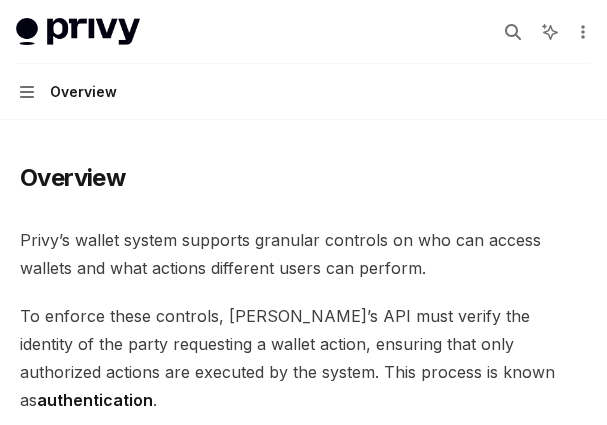 click on "Overview User authentication JWT-based auth Login methods Authentication state Access tokens Logging users out Advanced UI components Overview Privy’s wallet system supports granular controls on who can access wallets and what actions different users can perform.
To enforce these controls, [PERSON_NAME]’s API must verify the identity of the party requesting a wallet action, ensuring that only authorized actions are executed by the system. This process is known as  authentication .
Privy supports both  API authentication  and  user authentication  for authenticating access to wallets.
​ API authentication
With  API authentication , Privy authenticates a request from your server directly using an  API secret . This ensures that [PERSON_NAME] only executes requests sent by your servers alone, and no other party.
In addition to the API secret, you can also configure  authorization keys
​ User authentication
JWT-based authentication
Email  or  SMS
Passkey
OAuth and socials
Wallets" at bounding box center [303, 1464] 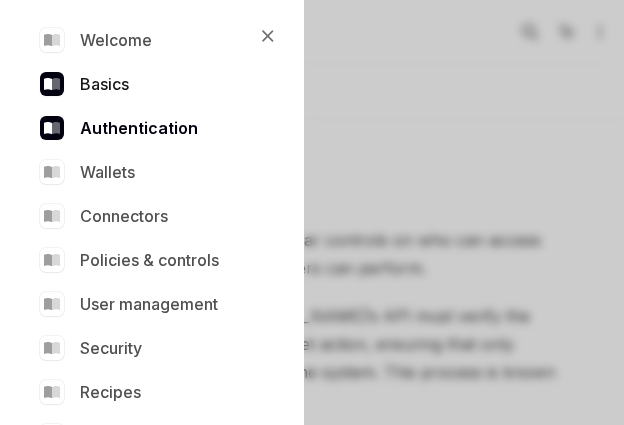 click on "Basics" at bounding box center [148, 84] 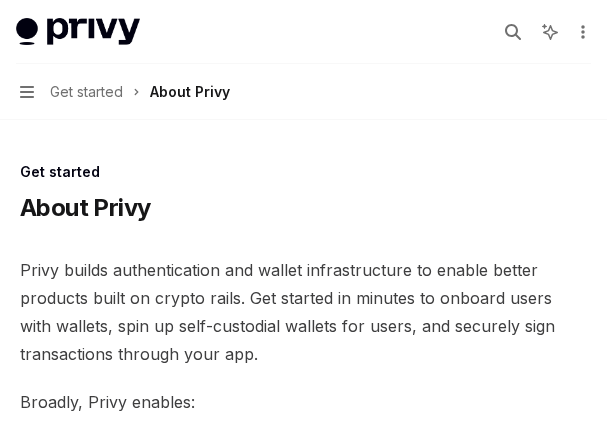 click on "Navigation Get started About Privy" at bounding box center [125, 92] 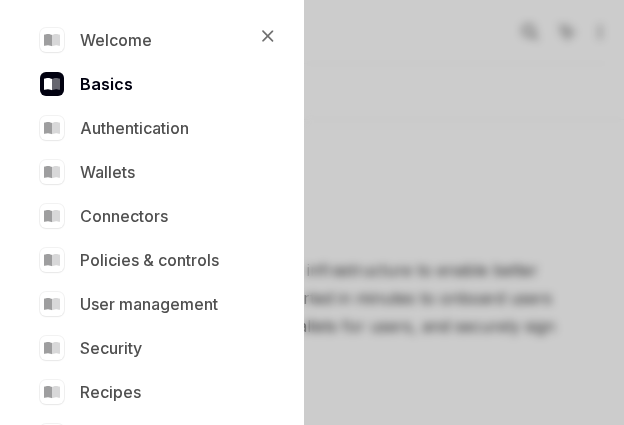 click on "Welcome Basics Authentication Wallets Connectors Policies & controls User management Security Recipes API reference" at bounding box center (148, 238) 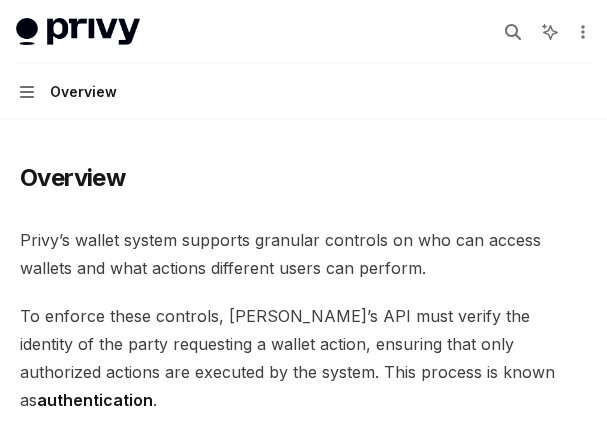 click on "Privy’s wallet system supports granular controls on who can access wallets and what actions different users can perform." at bounding box center [303, 254] 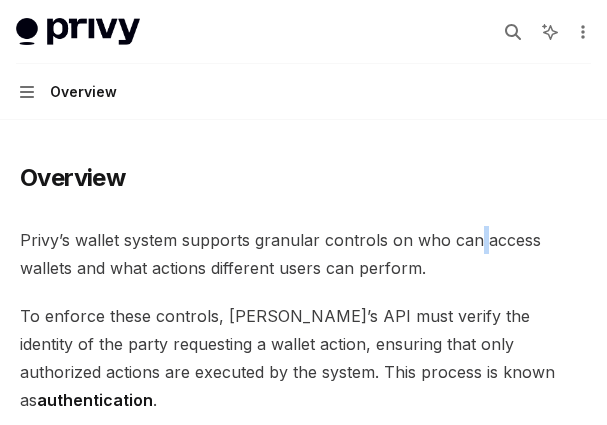 click on "Privy’s wallet system supports granular controls on who can access wallets and what actions different users can perform." at bounding box center (303, 254) 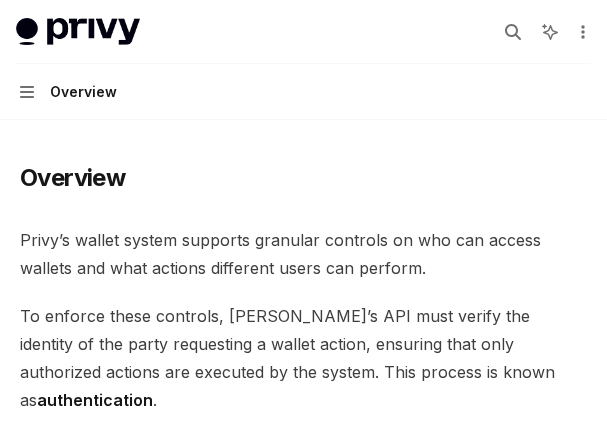click on "Privy’s wallet system supports granular controls on who can access wallets and what actions different users can perform." at bounding box center (303, 254) 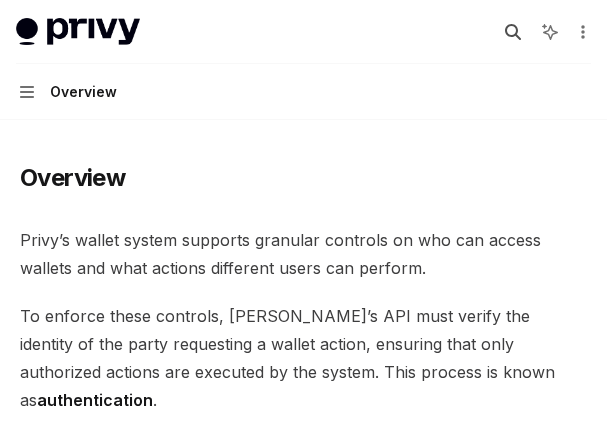 click 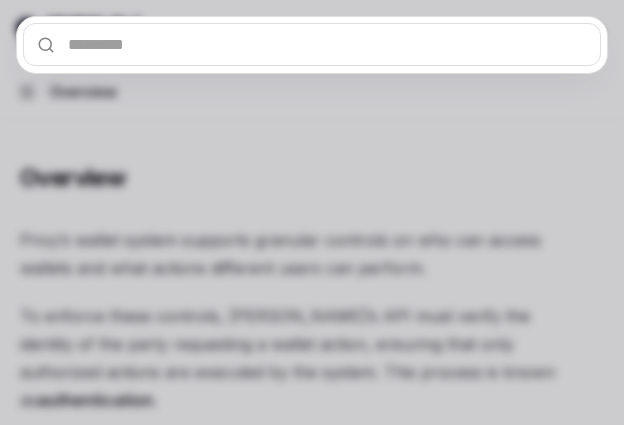 click at bounding box center (312, 44) 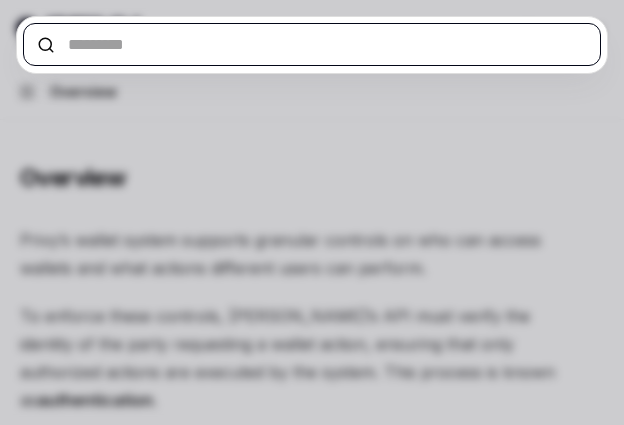 click at bounding box center [312, 44] 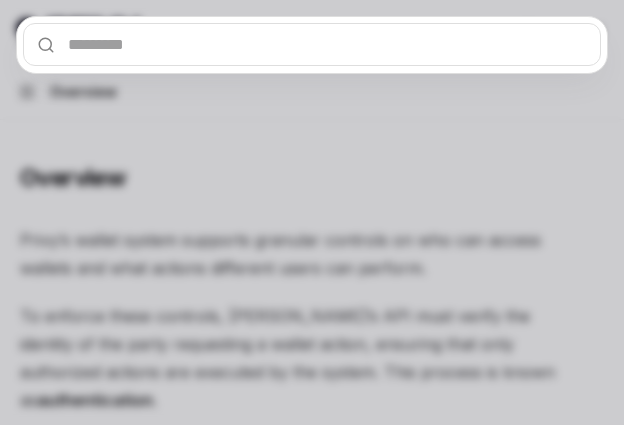 click at bounding box center (312, 212) 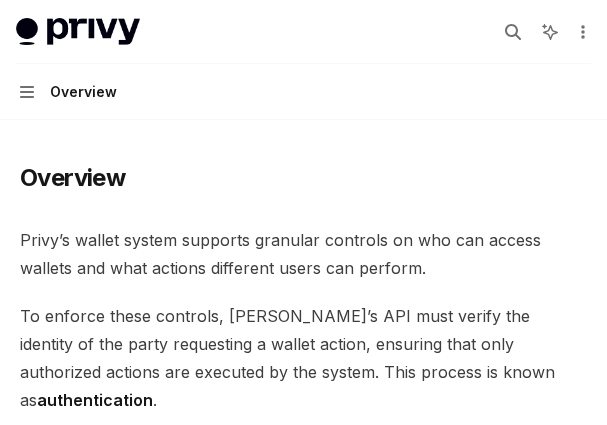 click on "Overview Privy’s wallet system supports granular controls on who can access wallets and what actions different users can perform.
To enforce these controls, [PERSON_NAME]’s API must verify the identity of the party requesting a wallet action, ensuring that only authorized actions are executed by the system. This process is known as  authentication .
Privy supports both  API authentication  and  user authentication  for authenticating access to wallets.
​ API authentication
With  API authentication , Privy authenticates a request from your server directly using an  API secret . This ensures that [PERSON_NAME] only executes requests sent by your servers alone, and no other party.
In addition to the API secret, you can also configure  authorization keys  that control specific wallets, policies, and other resources. Any requests to use or update these resources require a signature from the corresponding authorization key. This allows you to enforce granular controls on all Privy resources.
​
SMS" at bounding box center (303, 1464) 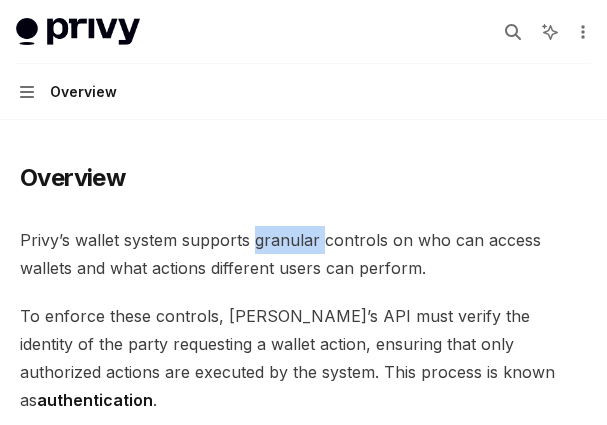 click on "Overview Privy’s wallet system supports granular controls on who can access wallets and what actions different users can perform.
To enforce these controls, [PERSON_NAME]’s API must verify the identity of the party requesting a wallet action, ensuring that only authorized actions are executed by the system. This process is known as  authentication .
Privy supports both  API authentication  and  user authentication  for authenticating access to wallets.
​ API authentication
With  API authentication , Privy authenticates a request from your server directly using an  API secret . This ensures that [PERSON_NAME] only executes requests sent by your servers alone, and no other party.
In addition to the API secret, you can also configure  authorization keys  that control specific wallets, policies, and other resources. Any requests to use or update these resources require a signature from the corresponding authorization key. This allows you to enforce granular controls on all Privy resources.
​
SMS" at bounding box center (303, 1544) 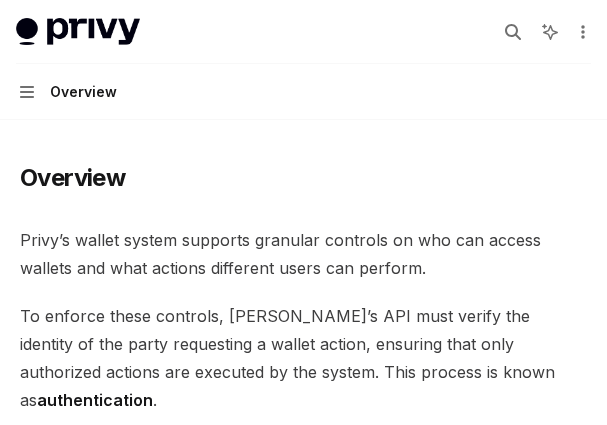 click on "Overview Privy’s wallet system supports granular controls on who can access wallets and what actions different users can perform.
To enforce these controls, [PERSON_NAME]’s API must verify the identity of the party requesting a wallet action, ensuring that only authorized actions are executed by the system. This process is known as  authentication .
Privy supports both  API authentication  and  user authentication  for authenticating access to wallets.
​ API authentication
With  API authentication , Privy authenticates a request from your server directly using an  API secret . This ensures that [PERSON_NAME] only executes requests sent by your servers alone, and no other party.
In addition to the API secret, you can also configure  authorization keys  that control specific wallets, policies, and other resources. Any requests to use or update these resources require a signature from the corresponding authorization key. This allows you to enforce granular controls on all Privy resources.
​
SMS" at bounding box center (303, 1544) 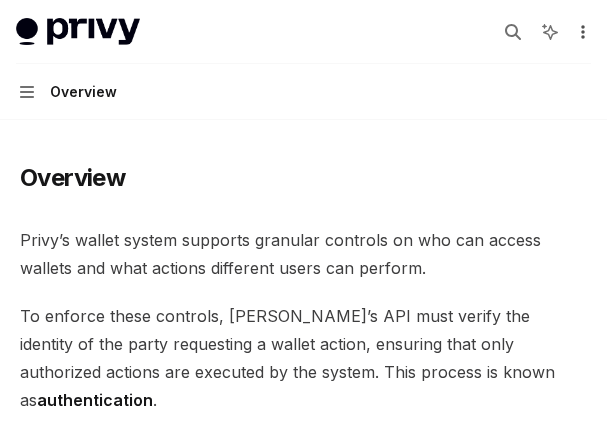 click 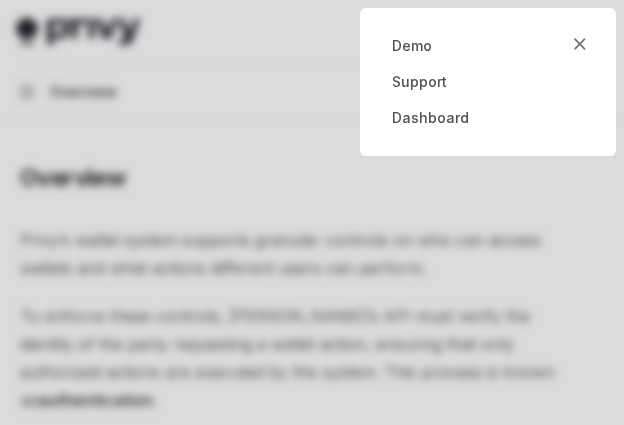click at bounding box center (312, 212) 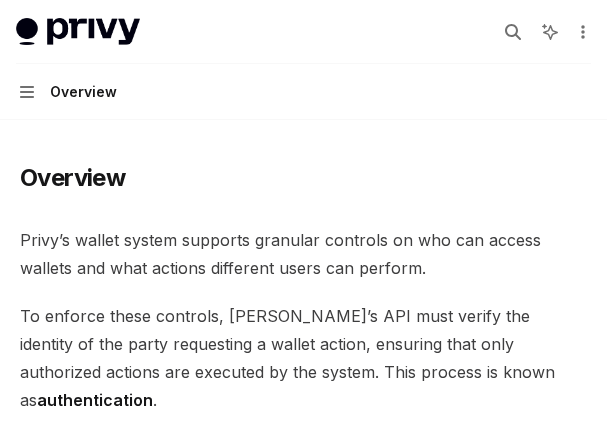 click on "Privy docs  home page Search... Ctrl  K Ask AI Demo Support Dashboard Dashboard Search... Navigation Overview" at bounding box center [303, 60] 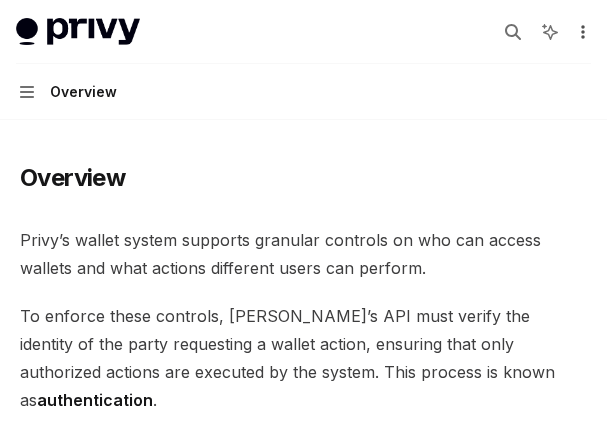 click 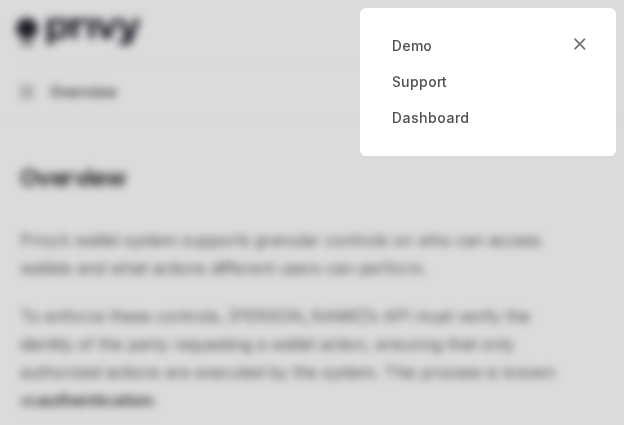 click at bounding box center (312, 212) 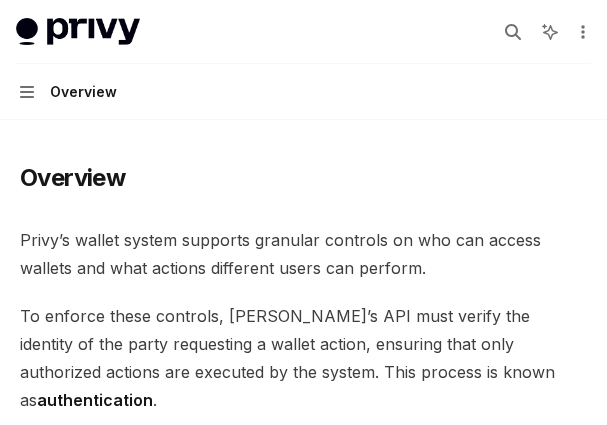 click on "Overview Privy’s wallet system supports granular controls on who can access wallets and what actions different users can perform.
To enforce these controls, [PERSON_NAME]’s API must verify the identity of the party requesting a wallet action, ensuring that only authorized actions are executed by the system. This process is known as  authentication .
Privy supports both  API authentication  and  user authentication  for authenticating access to wallets.
​ API authentication
With  API authentication , Privy authenticates a request from your server directly using an  API secret . This ensures that [PERSON_NAME] only executes requests sent by your servers alone, and no other party.
In addition to the API secret, you can also configure  authorization keys  that control specific wallets, policies, and other resources. Any requests to use or update these resources require a signature from the corresponding authorization key. This allows you to enforce granular controls on all Privy resources.
​
SMS" at bounding box center [303, 1464] 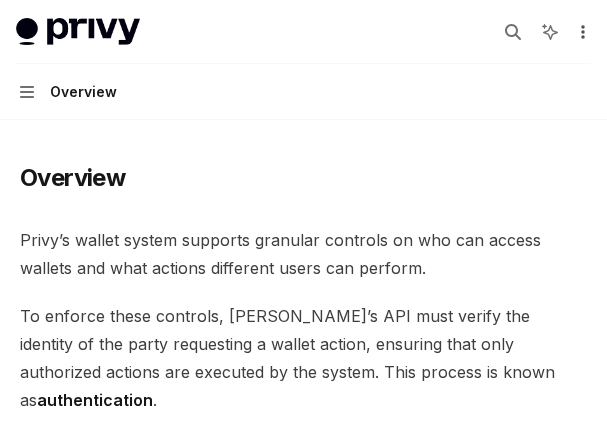 click 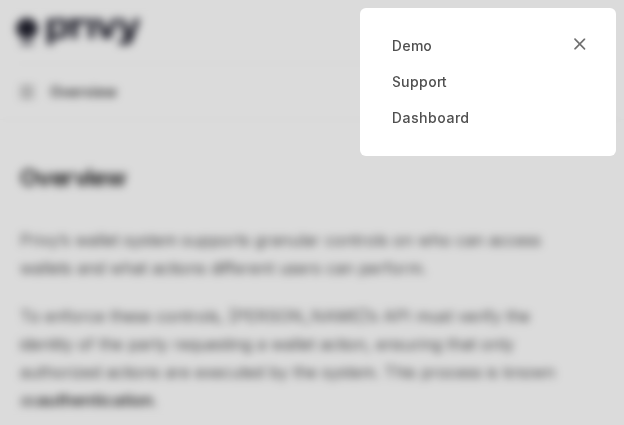 click at bounding box center [312, 212] 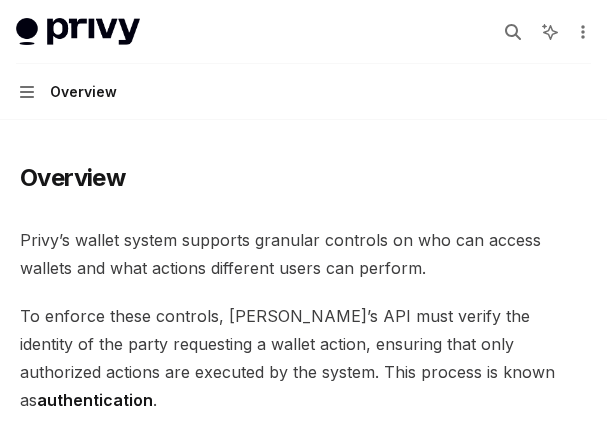 click on "Privy’s wallet system supports granular controls on who can access wallets and what actions different users can perform." at bounding box center [303, 254] 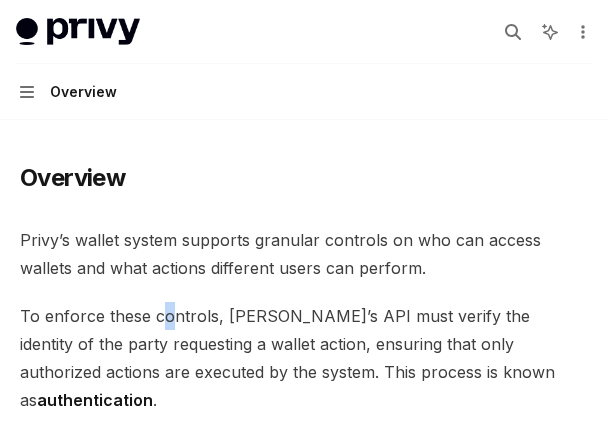 drag, startPoint x: 166, startPoint y: 316, endPoint x: 176, endPoint y: 329, distance: 16.40122 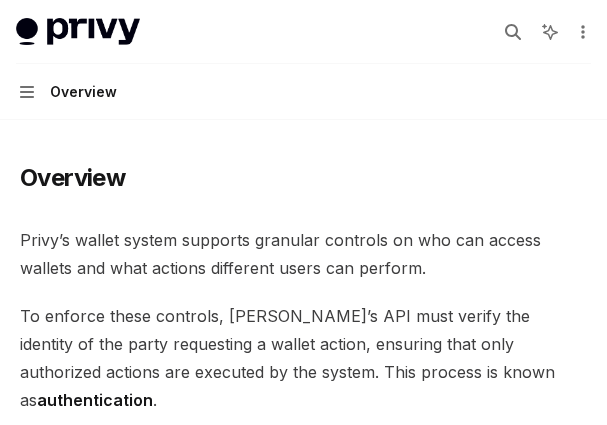click on "To enforce these controls, [PERSON_NAME]’s API must verify the identity of the party requesting a wallet action, ensuring that only authorized actions are executed by the system. This process is known as  authentication ." at bounding box center (303, 358) 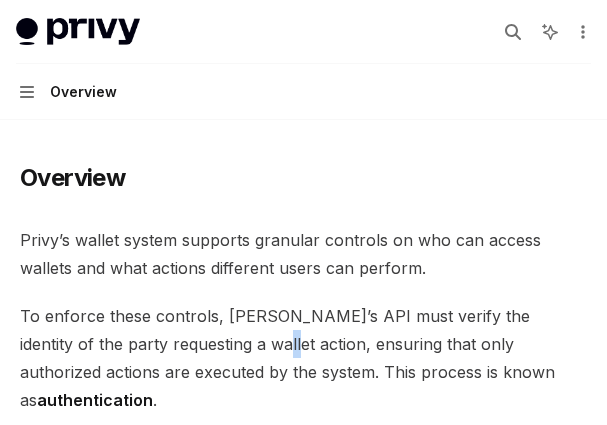 drag, startPoint x: 196, startPoint y: 342, endPoint x: 228, endPoint y: 356, distance: 34.928497 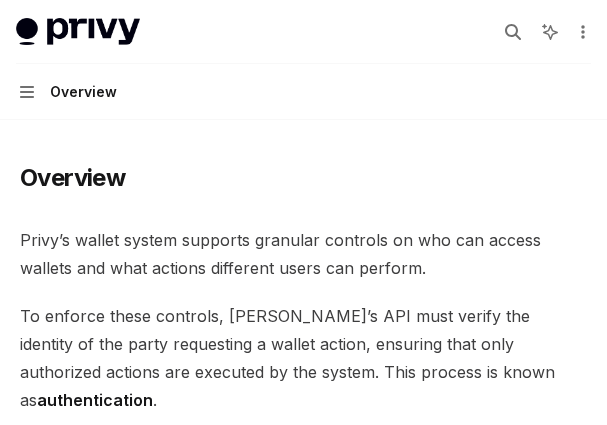 drag, startPoint x: 236, startPoint y: 361, endPoint x: 259, endPoint y: 375, distance: 26.925823 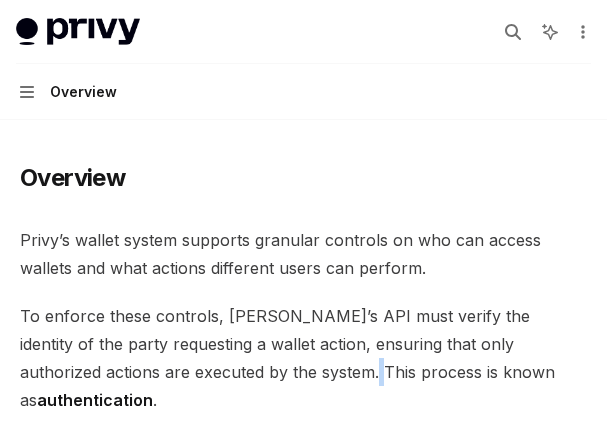drag, startPoint x: 259, startPoint y: 375, endPoint x: 272, endPoint y: 374, distance: 13.038404 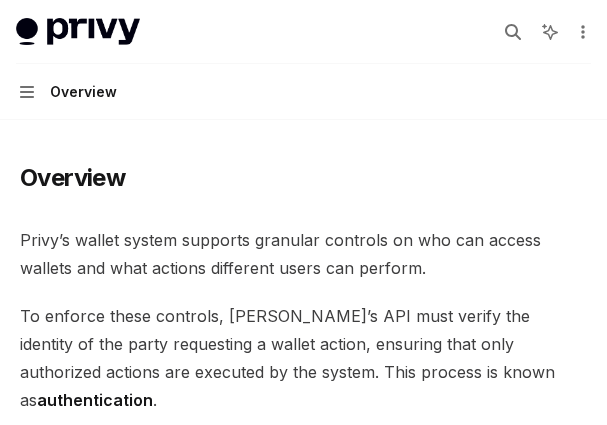 drag, startPoint x: 275, startPoint y: 373, endPoint x: 310, endPoint y: 373, distance: 35 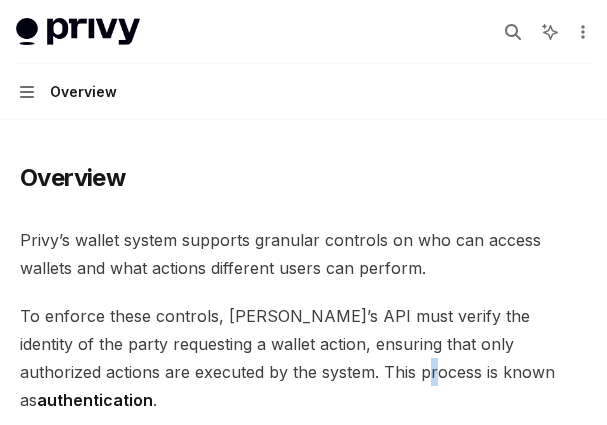 drag, startPoint x: 318, startPoint y: 372, endPoint x: 345, endPoint y: 372, distance: 27 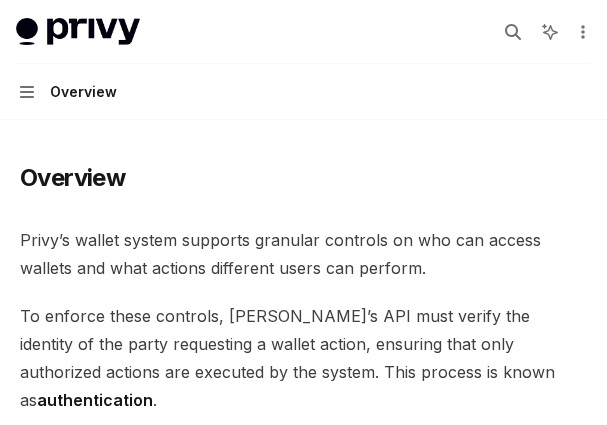click on "To enforce these controls, [PERSON_NAME]’s API must verify the identity of the party requesting a wallet action, ensuring that only authorized actions are executed by the system. This process is known as  authentication ." at bounding box center (303, 358) 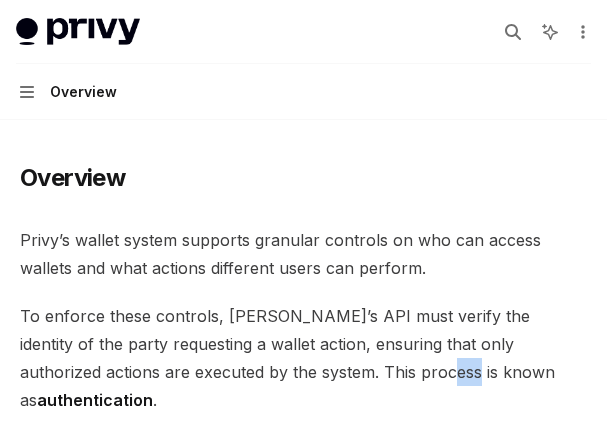 drag, startPoint x: 359, startPoint y: 373, endPoint x: 317, endPoint y: 373, distance: 42 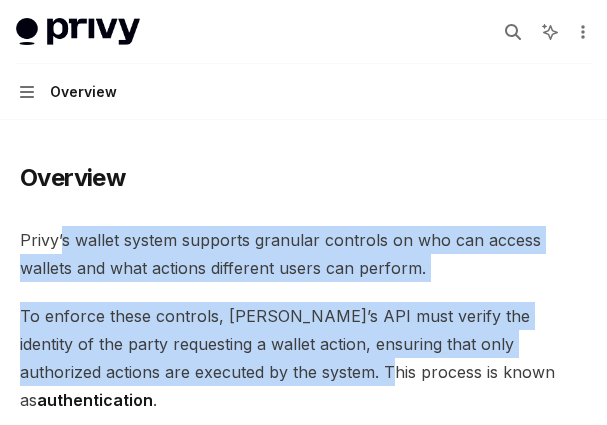 click on "Privy’s wallet system supports granular controls on who can access wallets and what actions different users can perform." at bounding box center (303, 254) 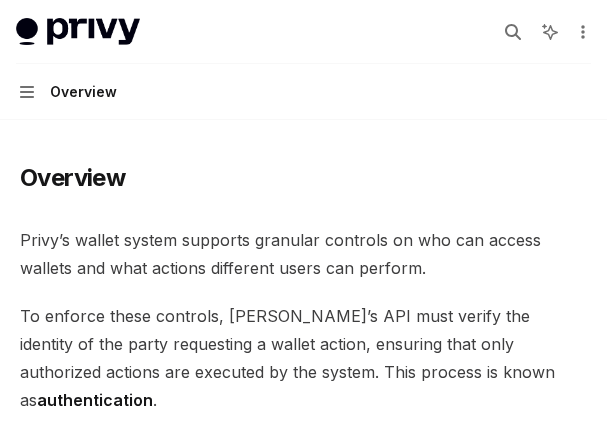 click on "Overview Privy’s wallet system supports granular controls on who can access wallets and what actions different users can perform.
To enforce these controls, [PERSON_NAME]’s API must verify the identity of the party requesting a wallet action, ensuring that only authorized actions are executed by the system. This process is known as  authentication .
Privy supports both  API authentication  and  user authentication  for authenticating access to wallets.
​ API authentication
With  API authentication , Privy authenticates a request from your server directly using an  API secret . This ensures that [PERSON_NAME] only executes requests sent by your servers alone, and no other party.
In addition to the API secret, you can also configure  authorization keys  that control specific wallets, policies, and other resources. Any requests to use or update these resources require a signature from the corresponding authorization key. This allows you to enforce granular controls on all Privy resources.
​
SMS" at bounding box center (303, 1544) 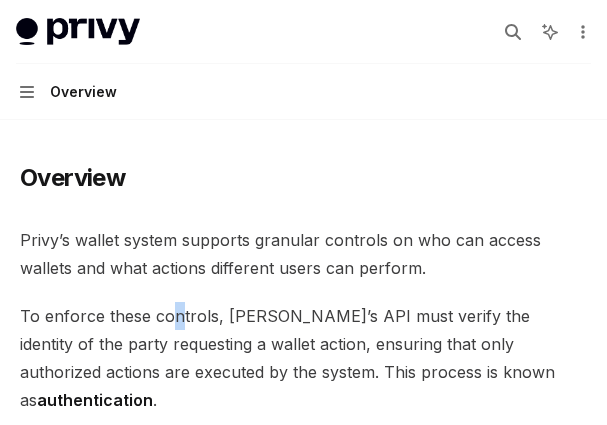 click on "To enforce these controls, [PERSON_NAME]’s API must verify the identity of the party requesting a wallet action, ensuring that only authorized actions are executed by the system. This process is known as  authentication ." at bounding box center [303, 358] 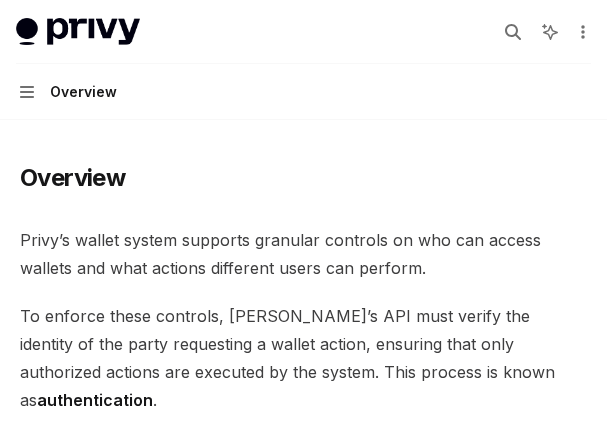 click on "To enforce these controls, [PERSON_NAME]’s API must verify the identity of the party requesting a wallet action, ensuring that only authorized actions are executed by the system. This process is known as  authentication ." at bounding box center [303, 358] 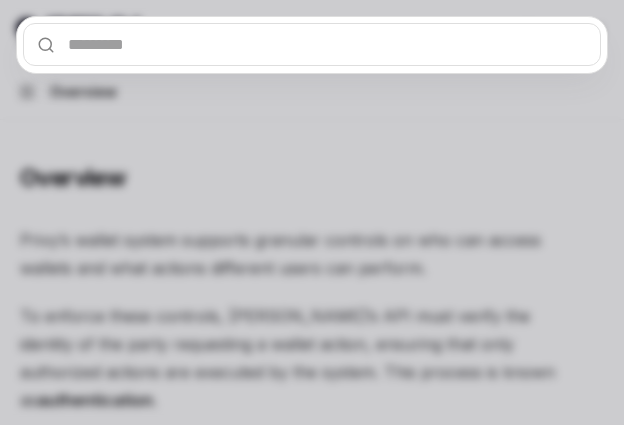 click at bounding box center (312, 44) 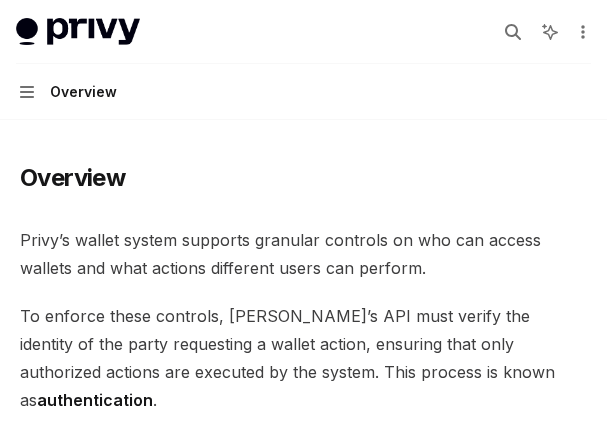 click on "Overview Privy’s wallet system supports granular controls on who can access wallets and what actions different users can perform.
To enforce these controls, [PERSON_NAME]’s API must verify the identity of the party requesting a wallet action, ensuring that only authorized actions are executed by the system. This process is known as  authentication .
Privy supports both  API authentication  and  user authentication  for authenticating access to wallets.
​ API authentication
With  API authentication , Privy authenticates a request from your server directly using an  API secret . This ensures that [PERSON_NAME] only executes requests sent by your servers alone, and no other party.
In addition to the API secret, you can also configure  authorization keys  that control specific wallets, policies, and other resources. Any requests to use or update these resources require a signature from the corresponding authorization key. This allows you to enforce granular controls on all Privy resources.
​
SMS" at bounding box center (303, 1544) 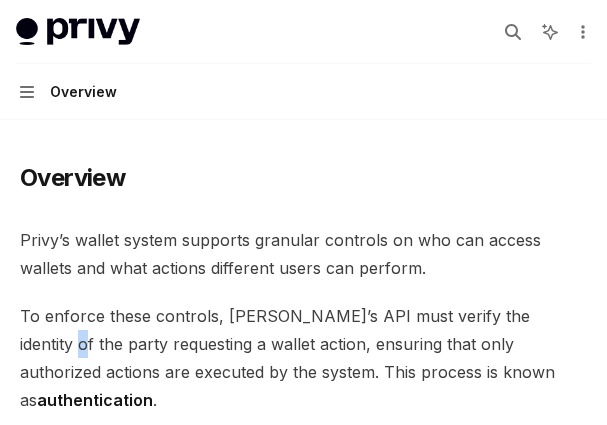 click on "To enforce these controls, [PERSON_NAME]’s API must verify the identity of the party requesting a wallet action, ensuring that only authorized actions are executed by the system. This process is known as  authentication ." at bounding box center [303, 358] 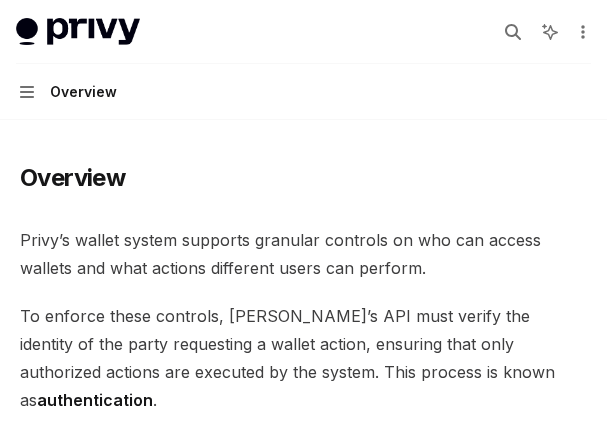 click on "authentication" at bounding box center (95, 400) 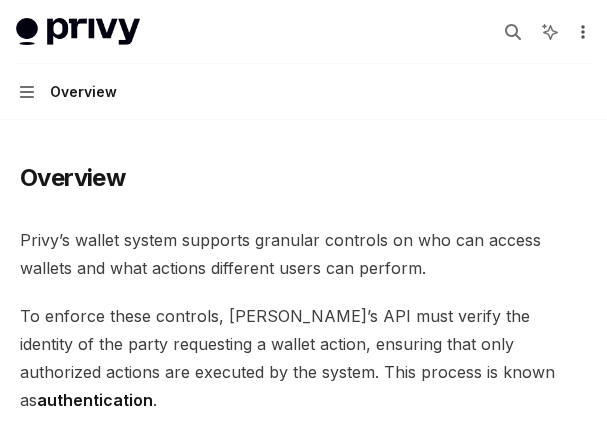 click 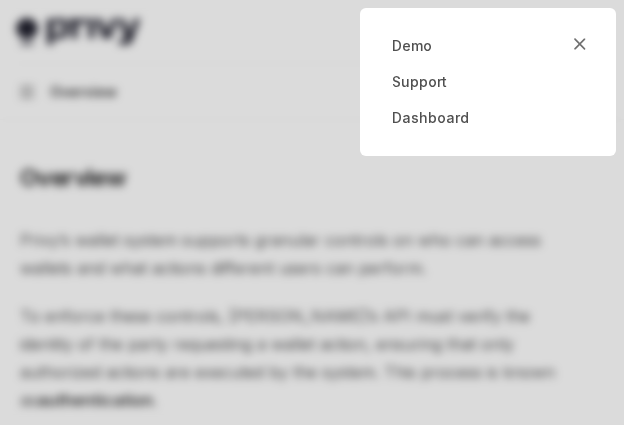 click at bounding box center (312, 212) 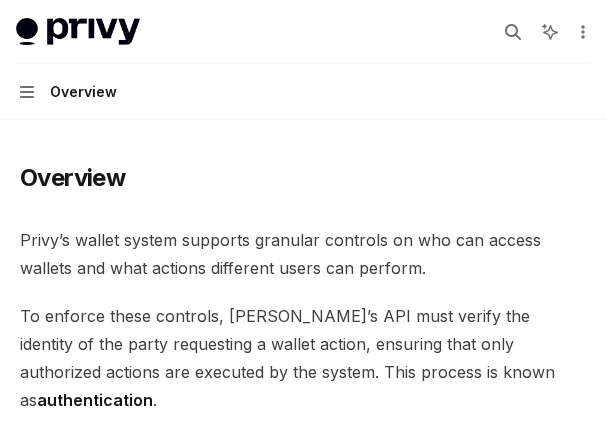 click on "Privy’s wallet system supports granular controls on who can access wallets and what actions different users can perform.
To enforce these controls, [PERSON_NAME]’s API must verify the identity of the party requesting a wallet action, ensuring that only authorized actions are executed by the system. This process is known as  authentication .
Privy supports both  API authentication  and  user authentication  for authenticating access to wallets.
​ API authentication
With  API authentication , Privy authenticates a request from your server directly using an  API secret . This ensures that [PERSON_NAME] only executes requests sent by your servers alone, and no other party.
In addition to the API secret, you can also configure  authorization keys  that control specific wallets, policies, and other resources. Any requests to use or update these resources require a signature from the corresponding authorization key. This allows you to enforce granular controls on all Privy resources.
​ User authentication" at bounding box center (303, 1427) 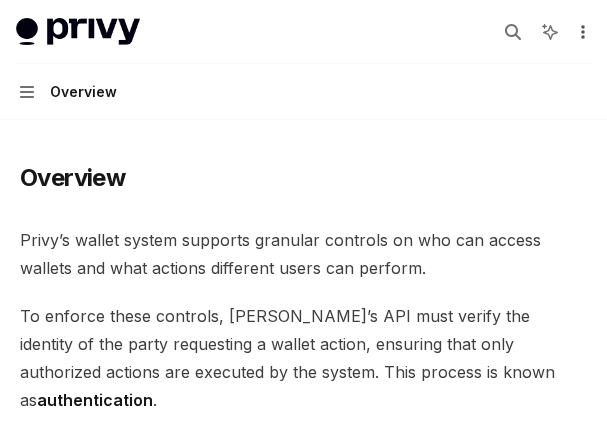 click 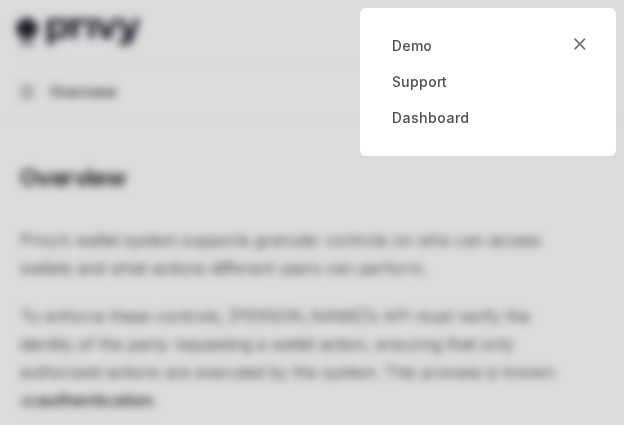 click at bounding box center (312, 212) 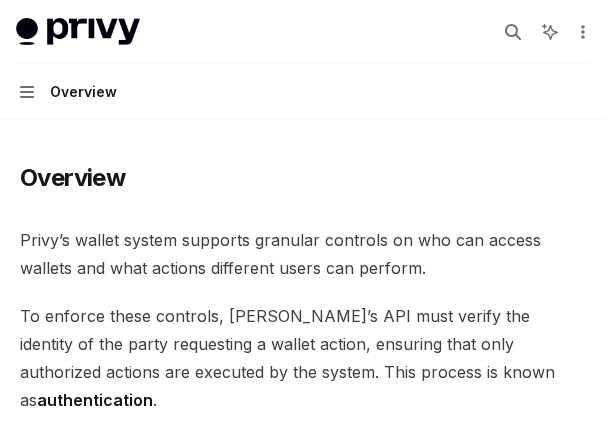 click on "Overview Privy’s wallet system supports granular controls on who can access wallets and what actions different users can perform.
To enforce these controls, [PERSON_NAME]’s API must verify the identity of the party requesting a wallet action, ensuring that only authorized actions are executed by the system. This process is known as  authentication .
Privy supports both  API authentication  and  user authentication  for authenticating access to wallets.
​ API authentication
With  API authentication , Privy authenticates a request from your server directly using an  API secret . This ensures that [PERSON_NAME] only executes requests sent by your servers alone, and no other party.
In addition to the API secret, you can also configure  authorization keys  that control specific wallets, policies, and other resources. Any requests to use or update these resources require a signature from the corresponding authorization key. This allows you to enforce granular controls on all Privy resources.
​
SMS" at bounding box center [303, 1544] 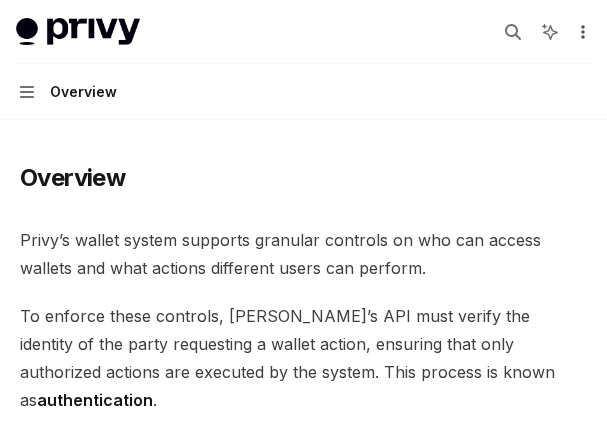 click 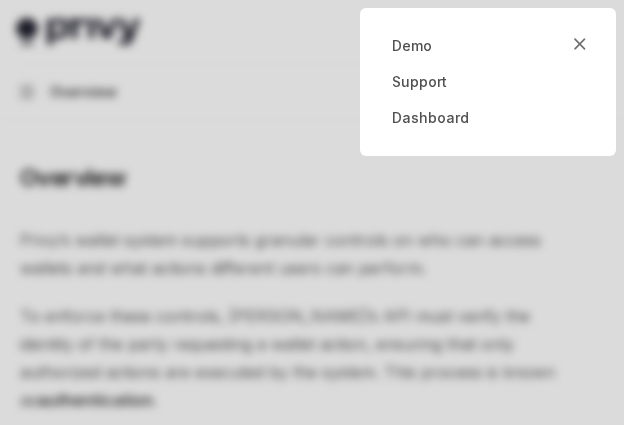 click at bounding box center (312, 212) 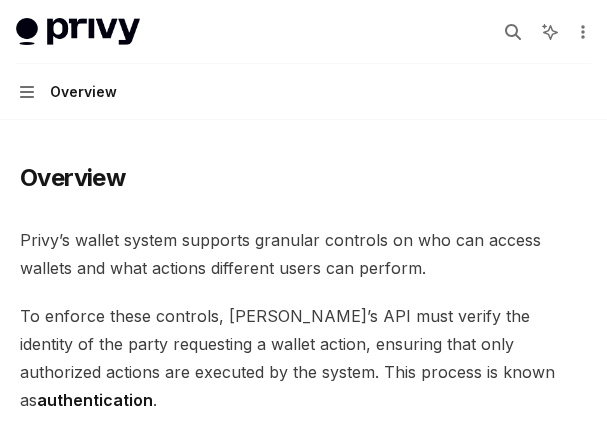 click on "Privy docs  home page" at bounding box center (248, 32) 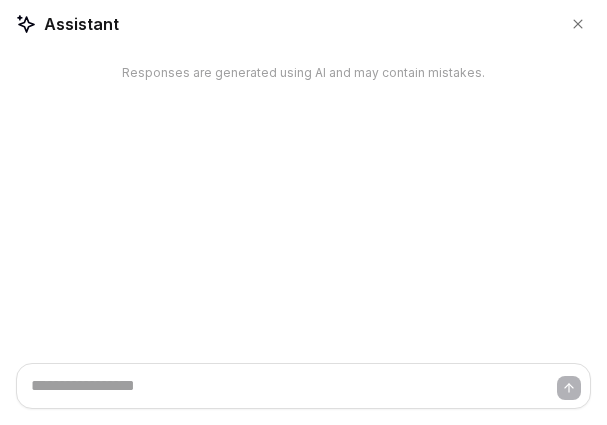 type on "*" 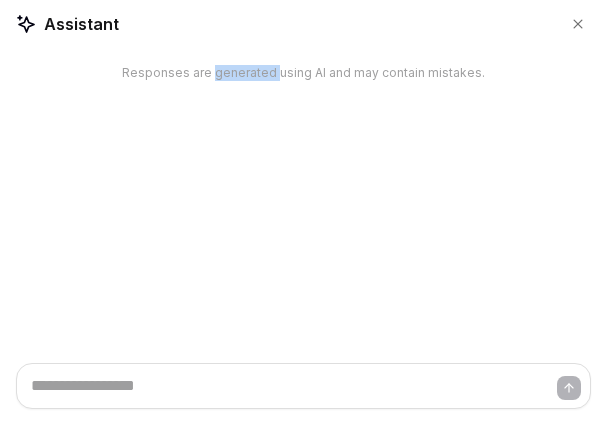 click on "Responses are generated using AI and may contain mistakes." at bounding box center [303, 206] 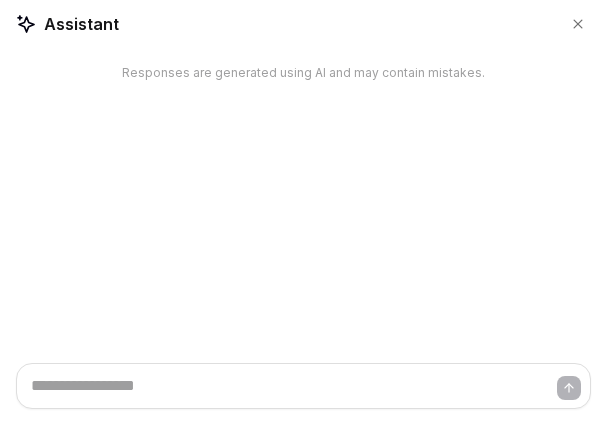 click on "Responses are generated using AI and may contain mistakes." at bounding box center [303, 206] 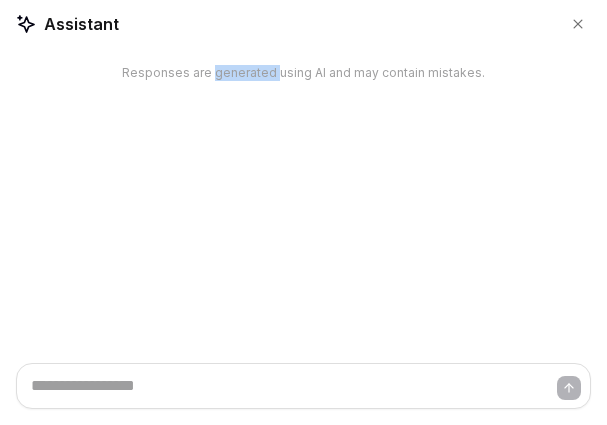 click on "Responses are generated using AI and may contain mistakes." at bounding box center (303, 206) 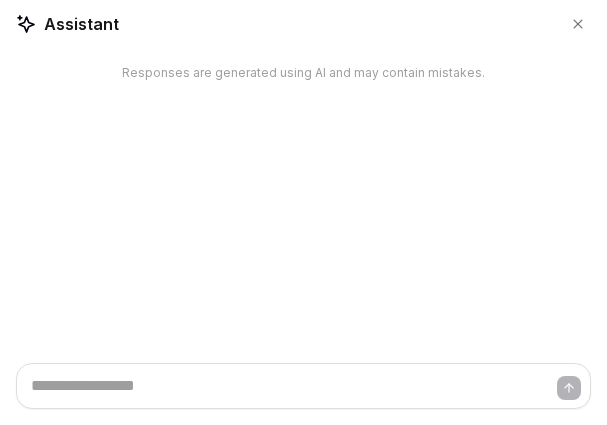 click on "Responses are generated using AI and may contain mistakes." at bounding box center (303, 206) 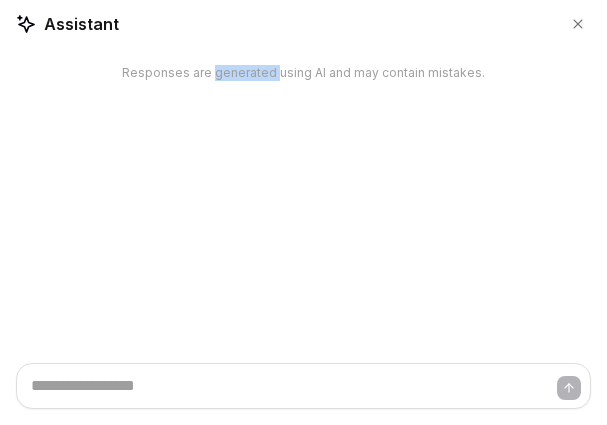click on "Responses are generated using AI and may contain mistakes." at bounding box center (303, 206) 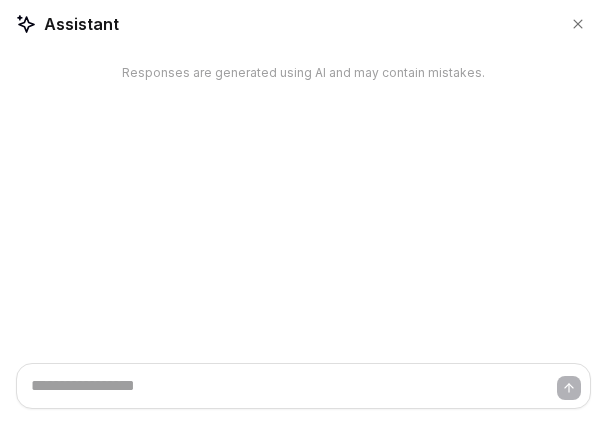 click on "Responses are generated using AI and may contain mistakes." at bounding box center [303, 206] 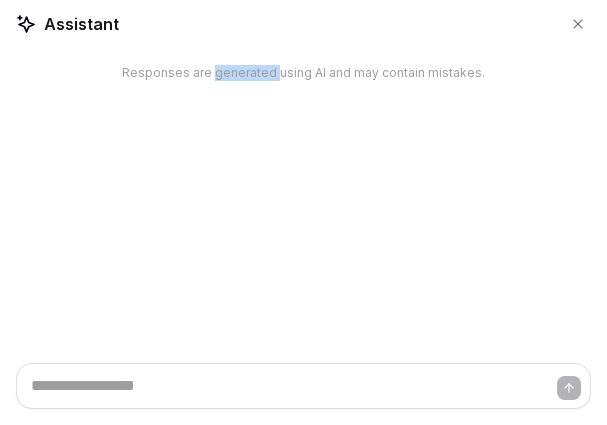 click on "Responses are generated using AI and may contain mistakes." at bounding box center [303, 206] 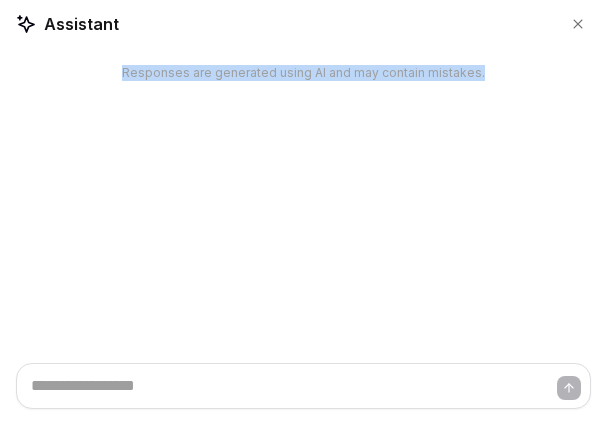 click on "Responses are generated using AI and may contain mistakes." at bounding box center [303, 206] 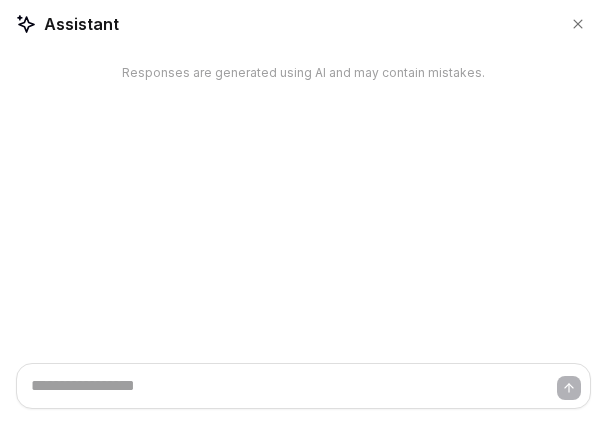 scroll, scrollTop: 372, scrollLeft: 0, axis: vertical 